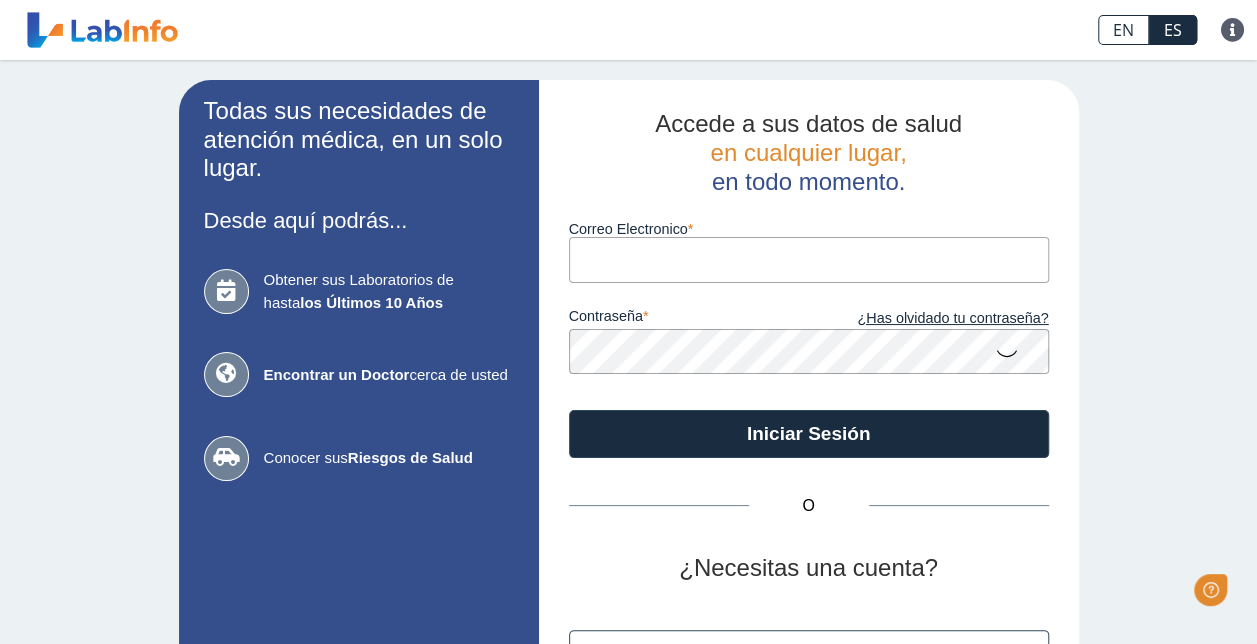 scroll, scrollTop: 0, scrollLeft: 0, axis: both 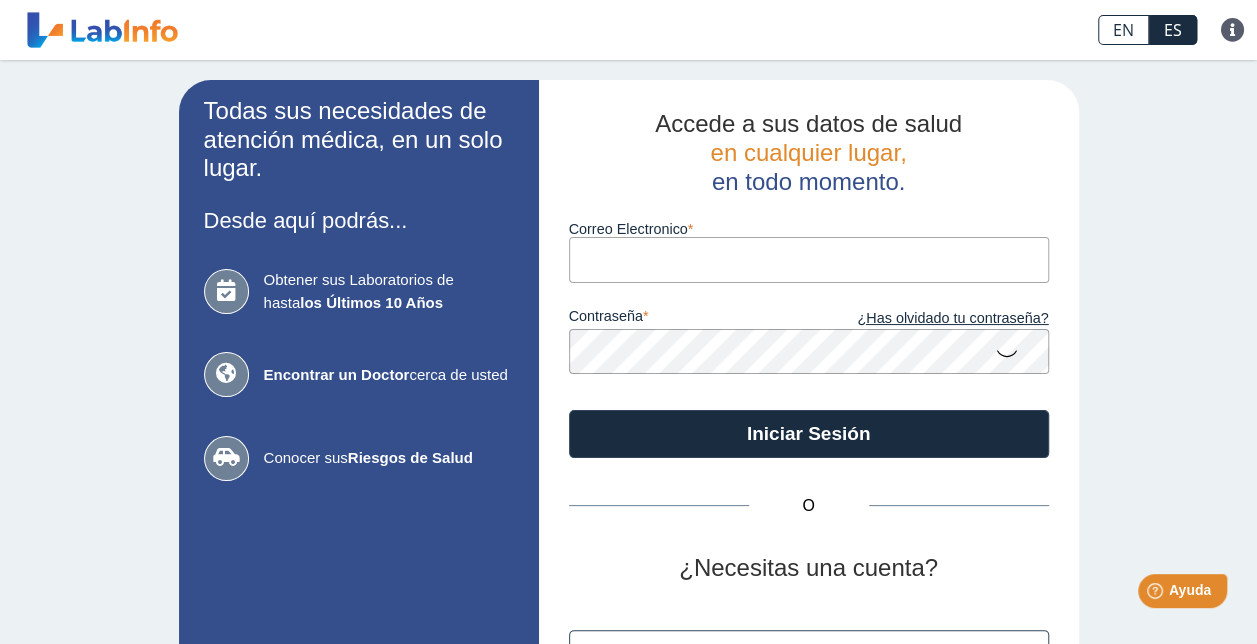 type on "[EMAIL]" 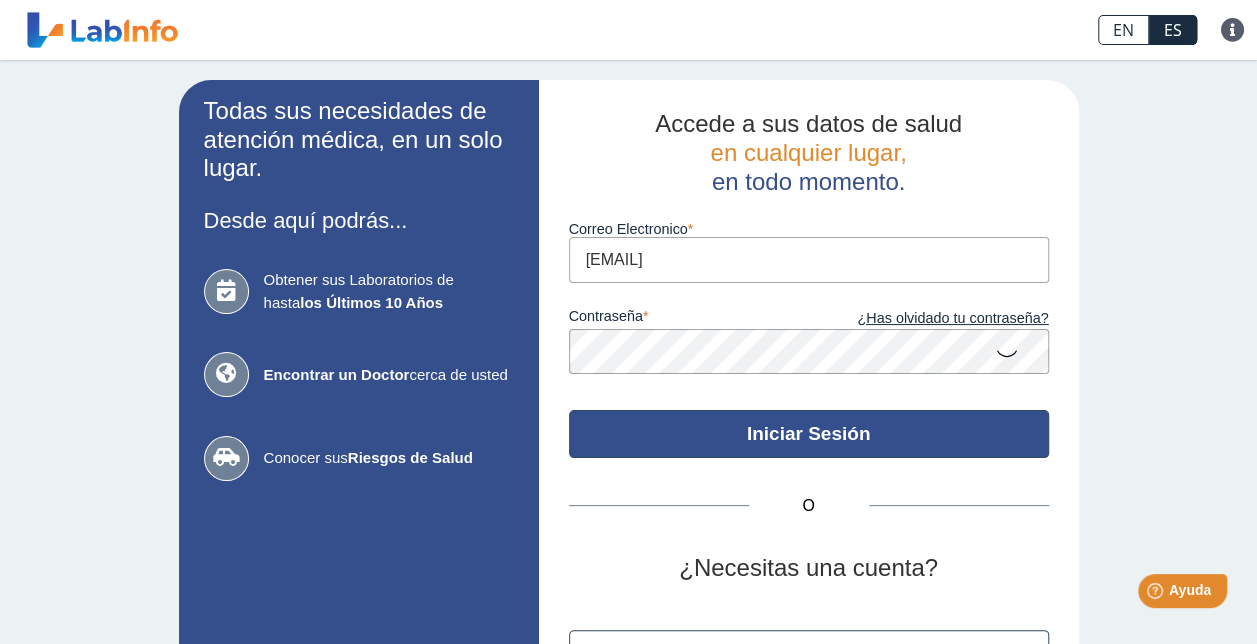 click on "Iniciar Sesión" 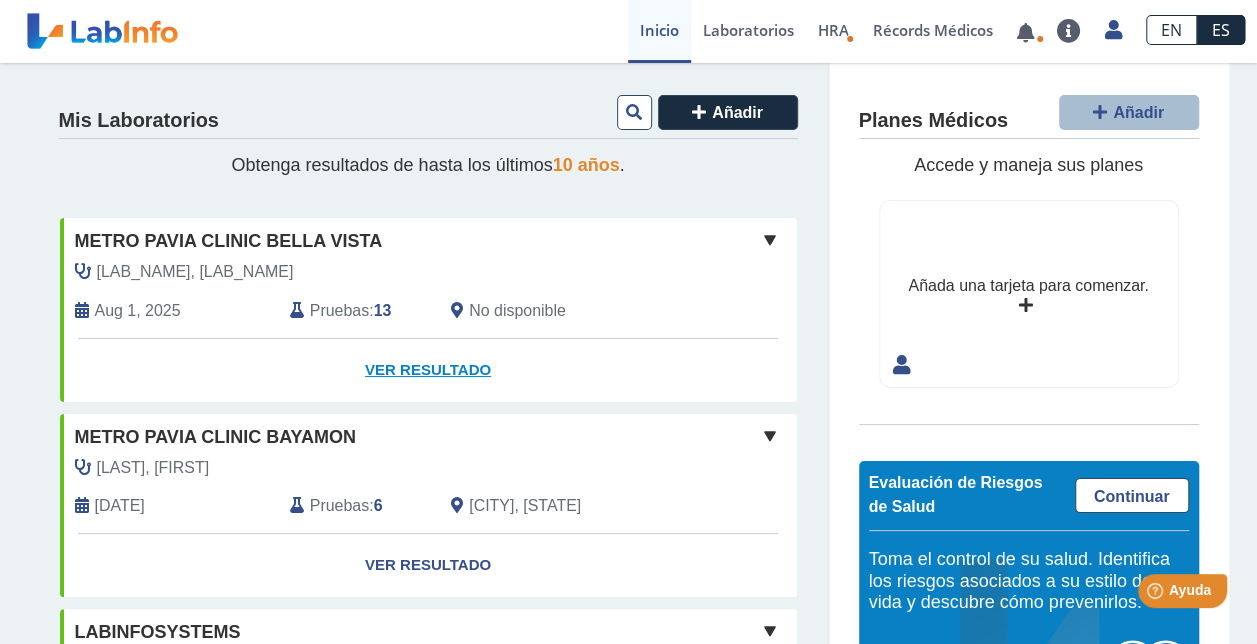 click on "Ver Resultado" 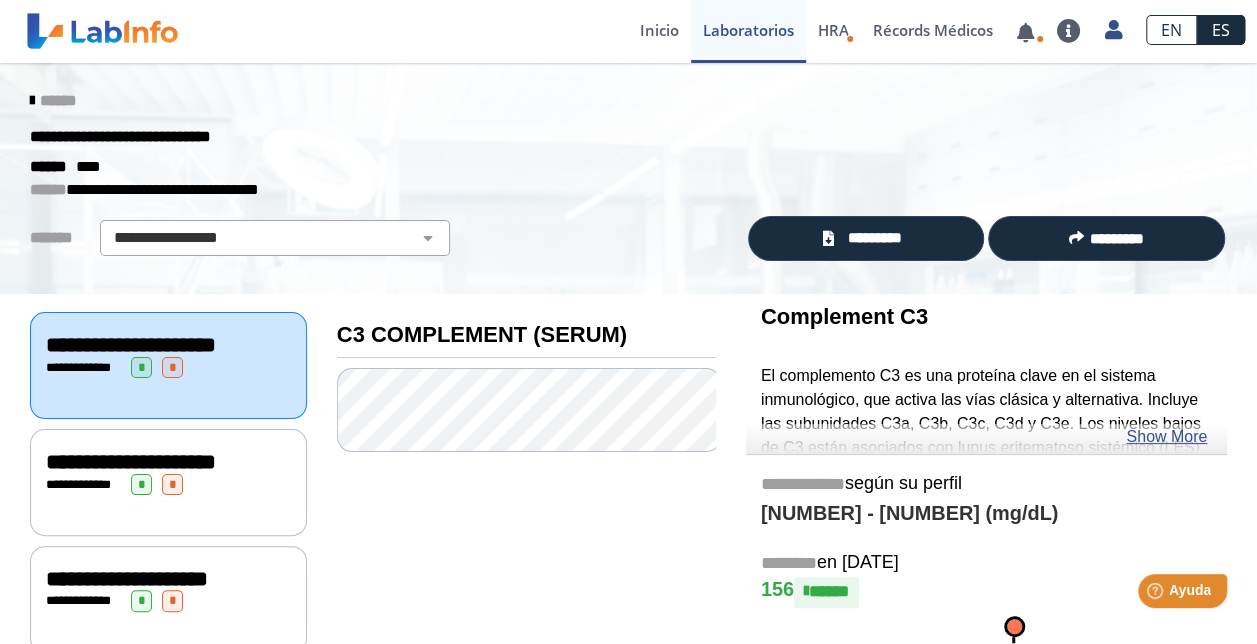 scroll, scrollTop: 100, scrollLeft: 0, axis: vertical 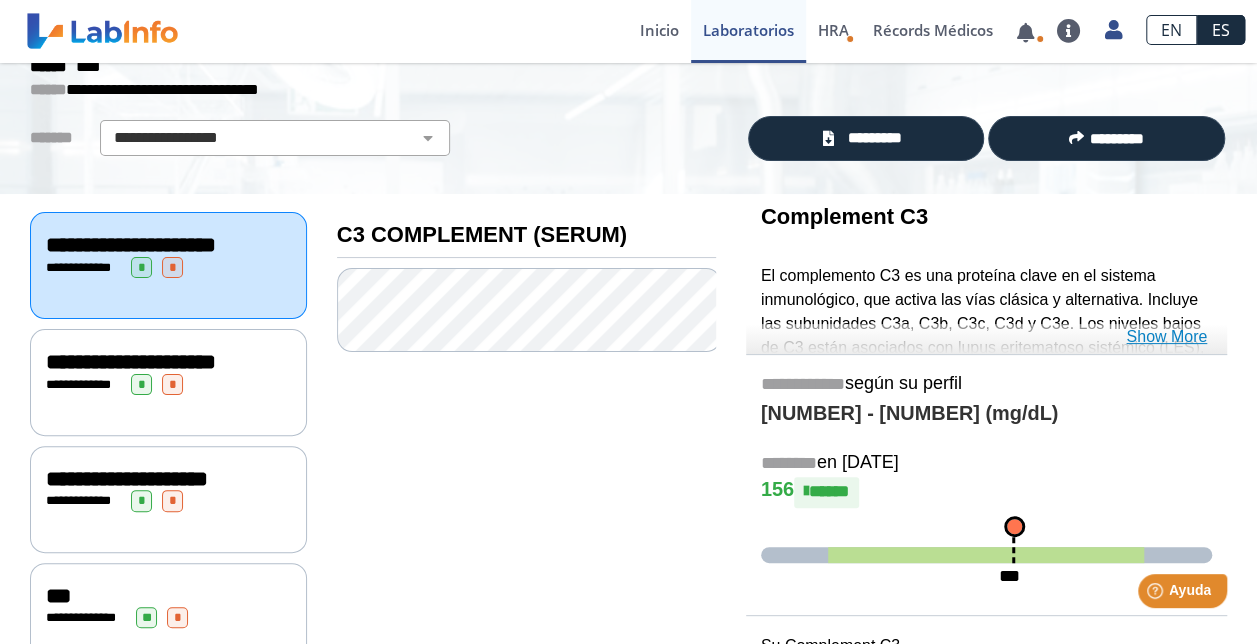 click on "Show More" 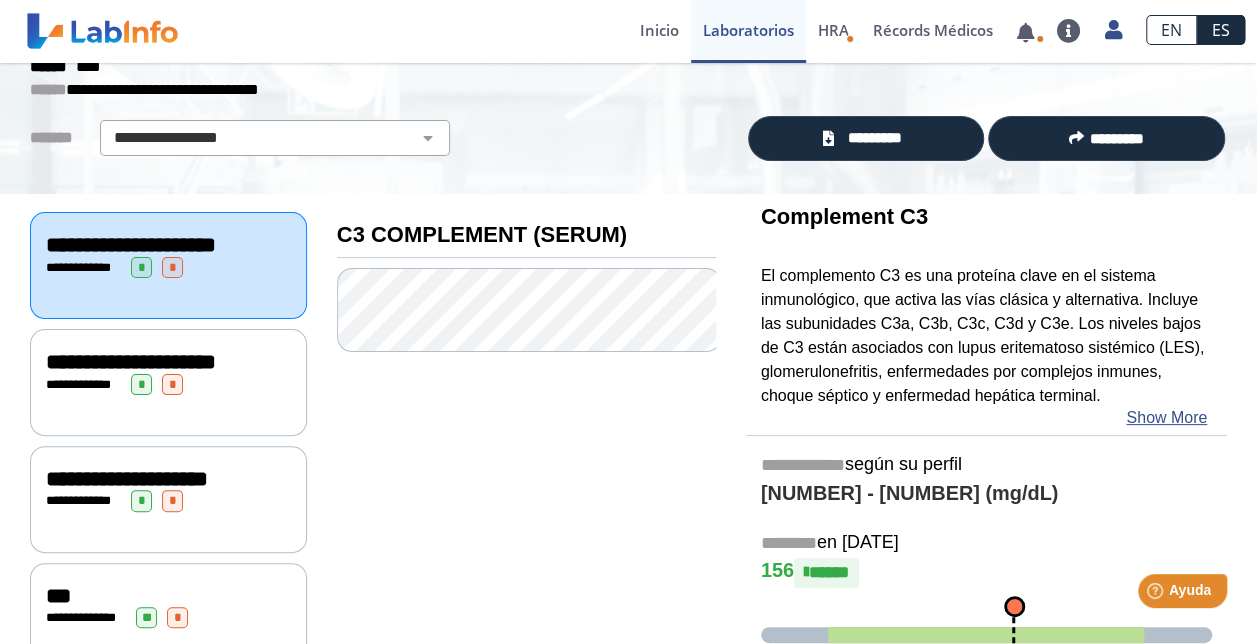 click on "**********" 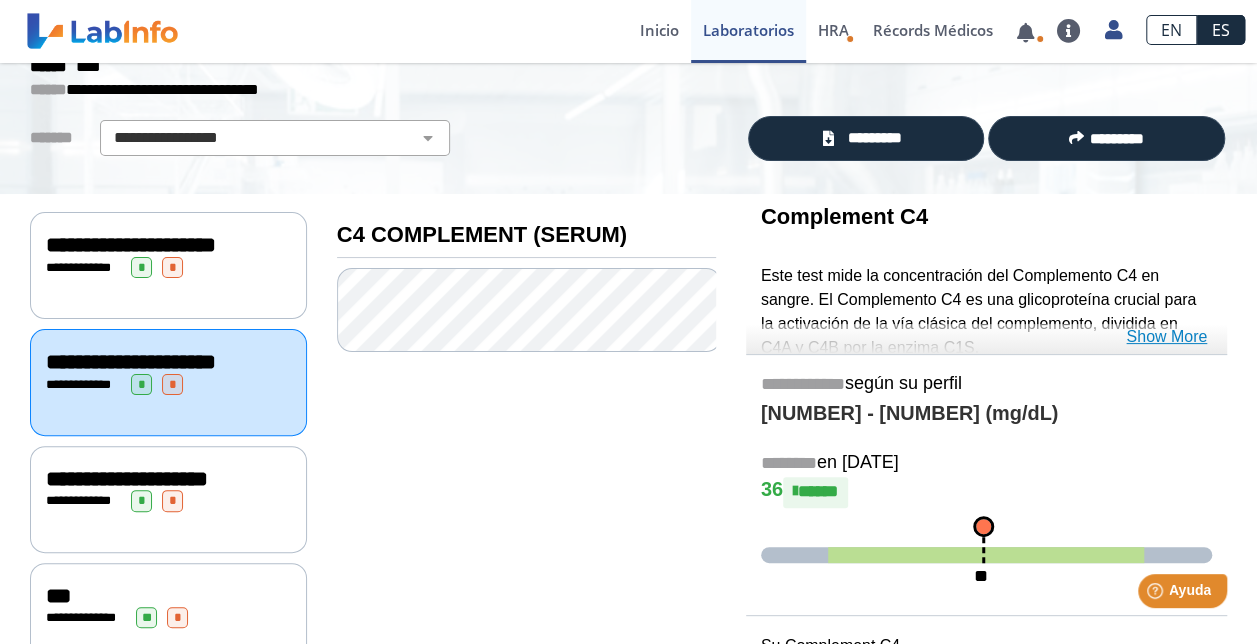 click on "Show More" 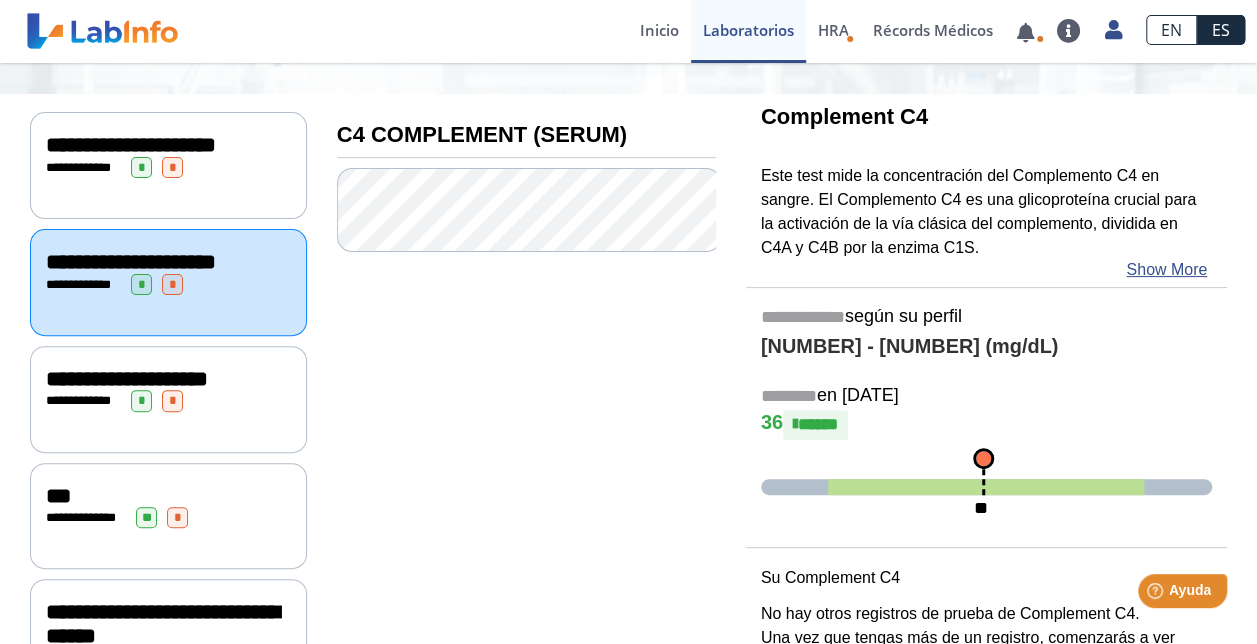 scroll, scrollTop: 300, scrollLeft: 0, axis: vertical 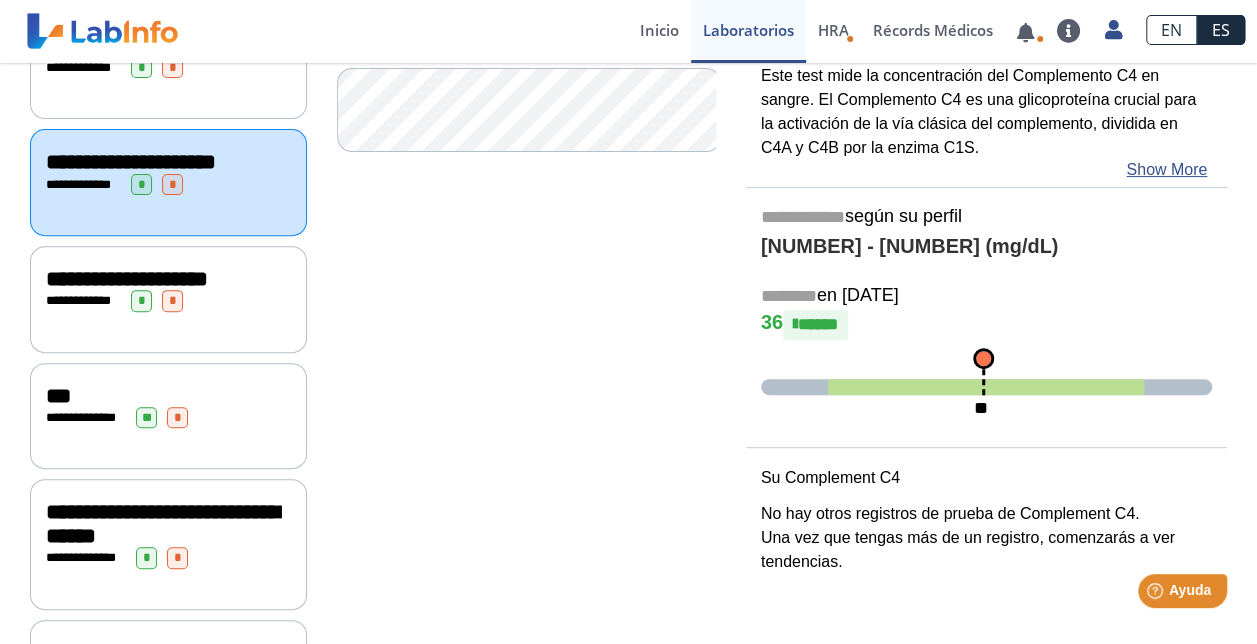 click on "*" 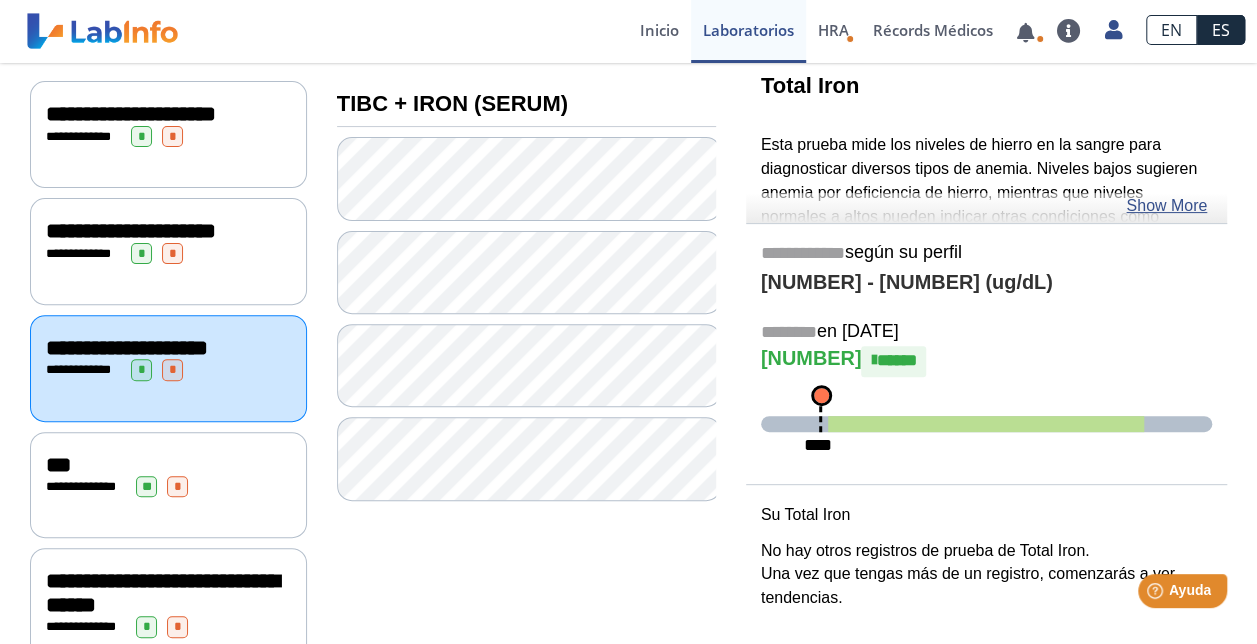 scroll, scrollTop: 200, scrollLeft: 0, axis: vertical 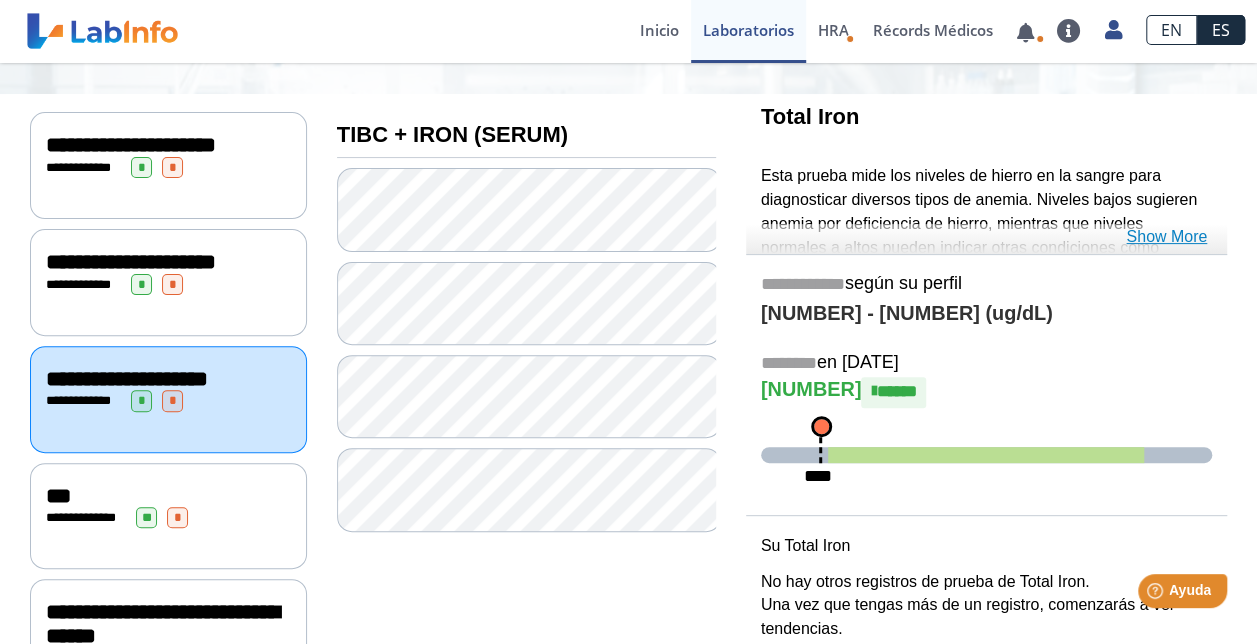click on "Show More" 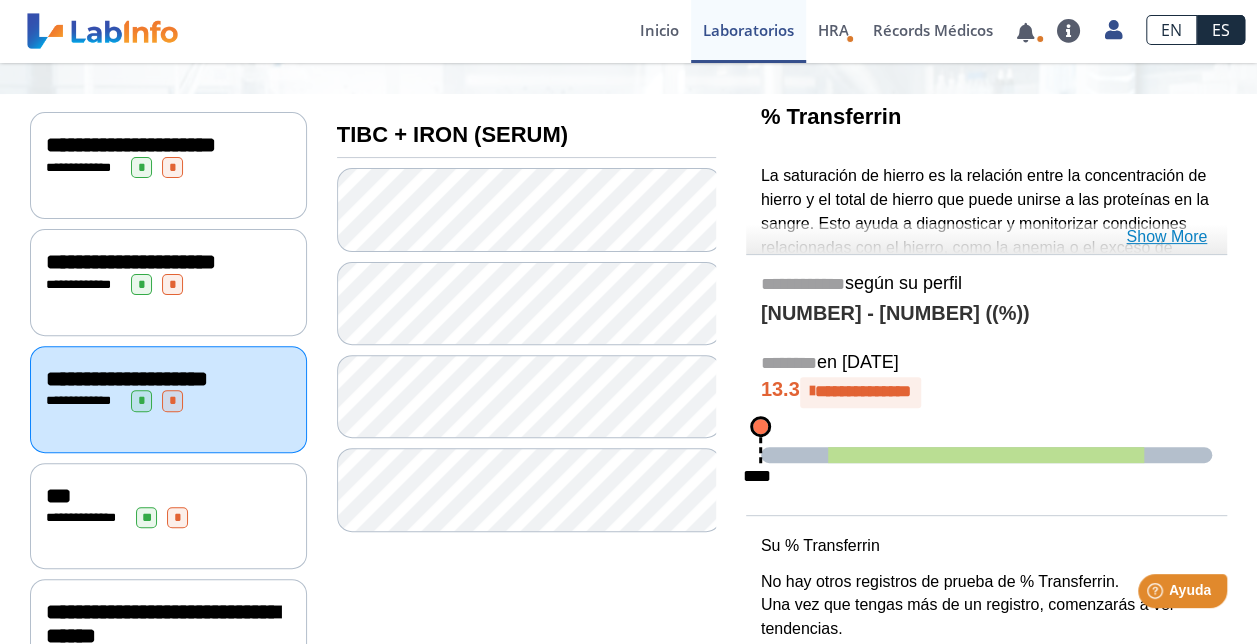 click on "Show More" 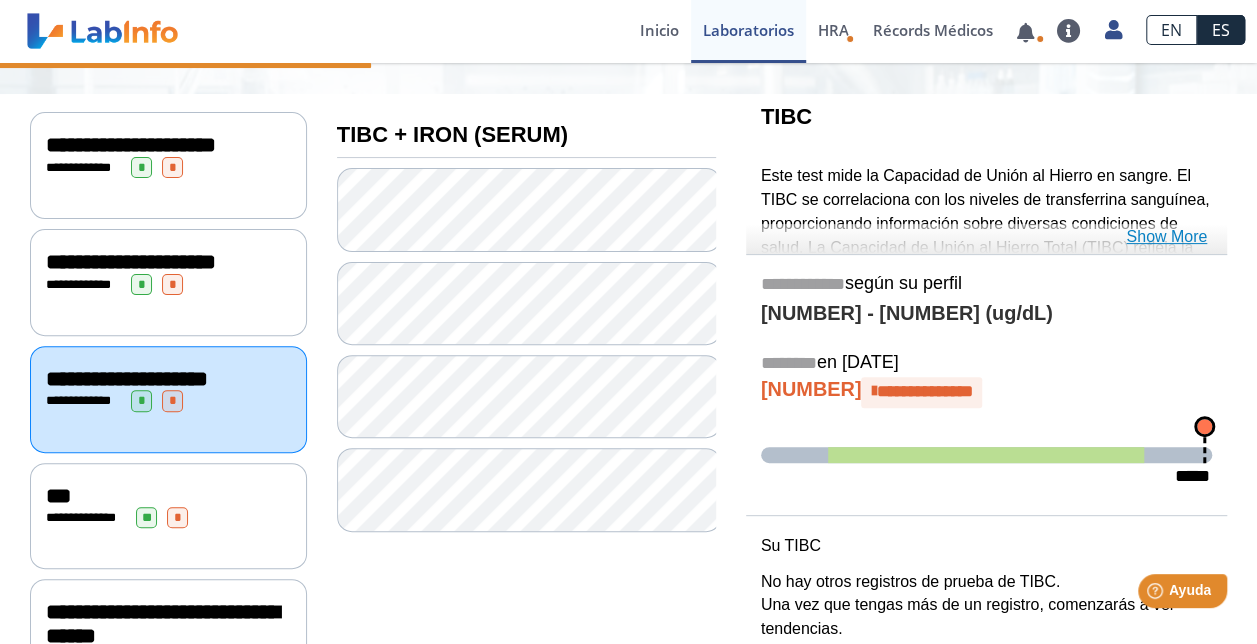 click on "Show More" 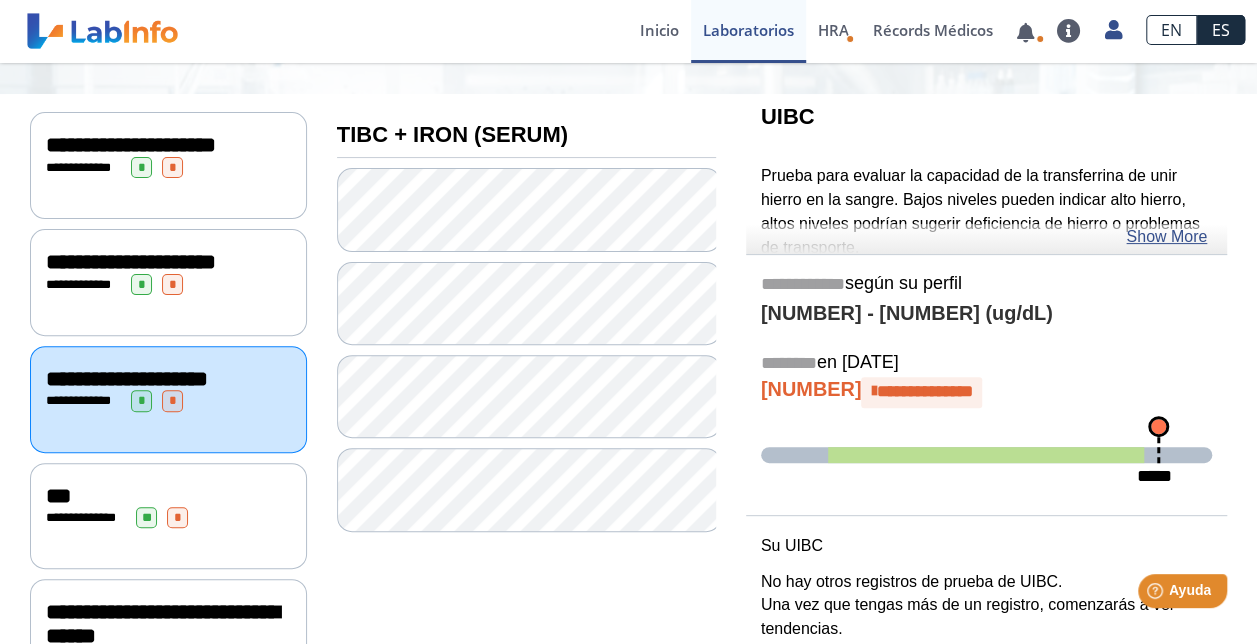click on "Show More" 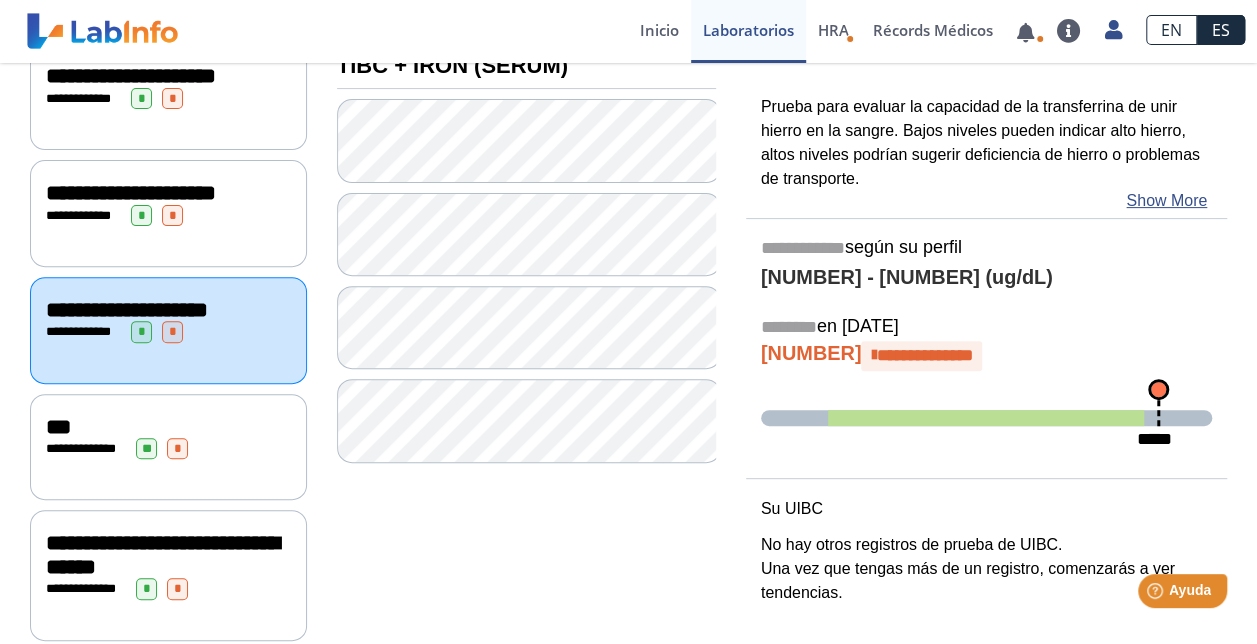 scroll, scrollTop: 300, scrollLeft: 0, axis: vertical 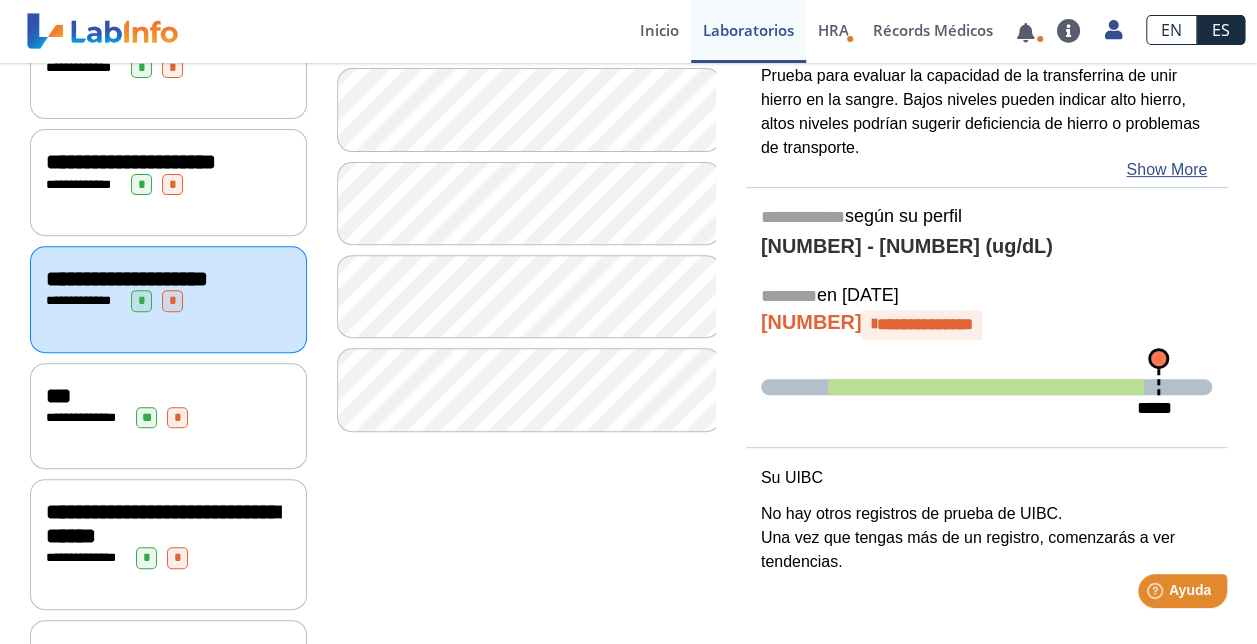 click on "**********" 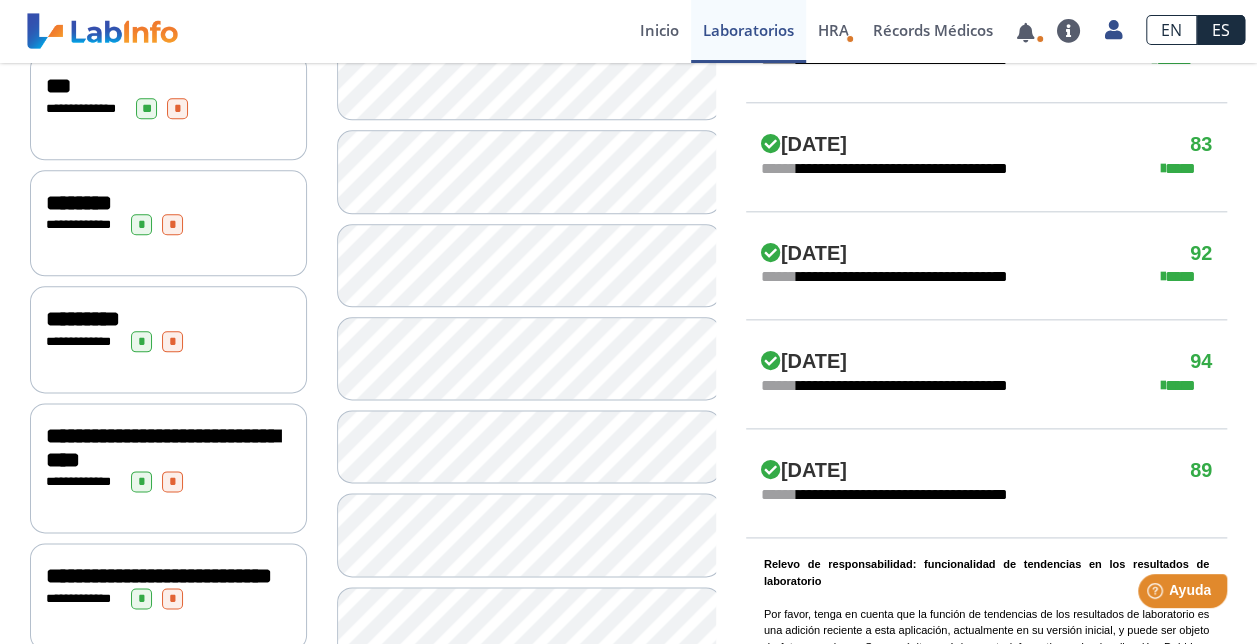 scroll, scrollTop: 1200, scrollLeft: 0, axis: vertical 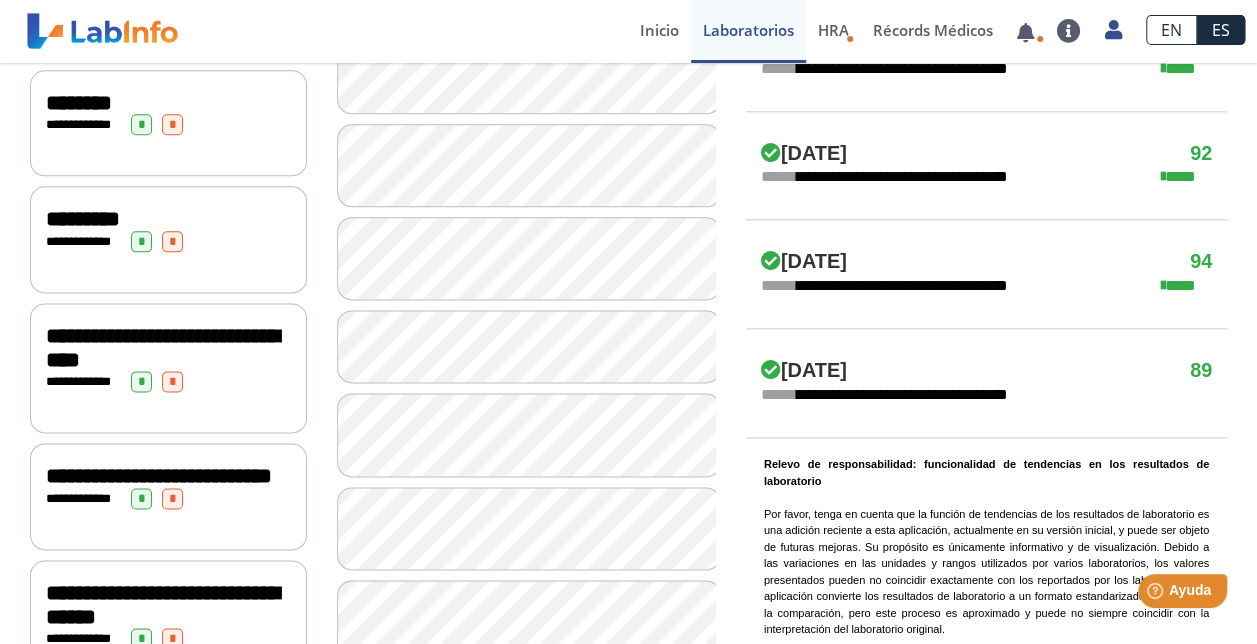 click on "**********" 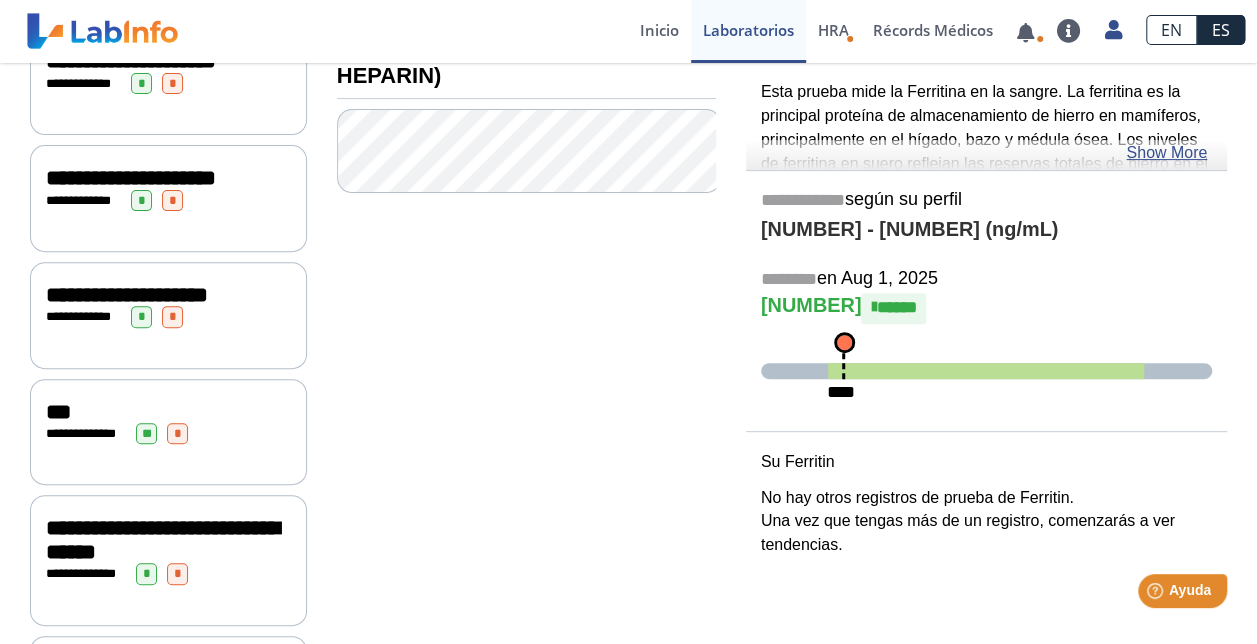 scroll, scrollTop: 300, scrollLeft: 0, axis: vertical 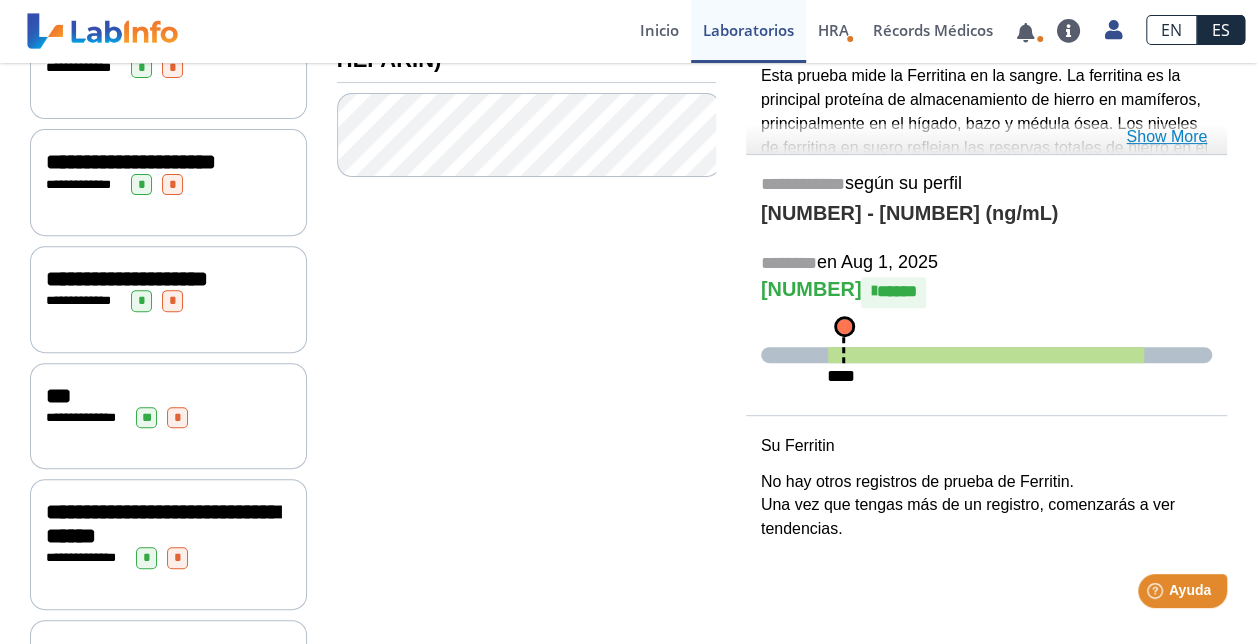 click on "Show More" 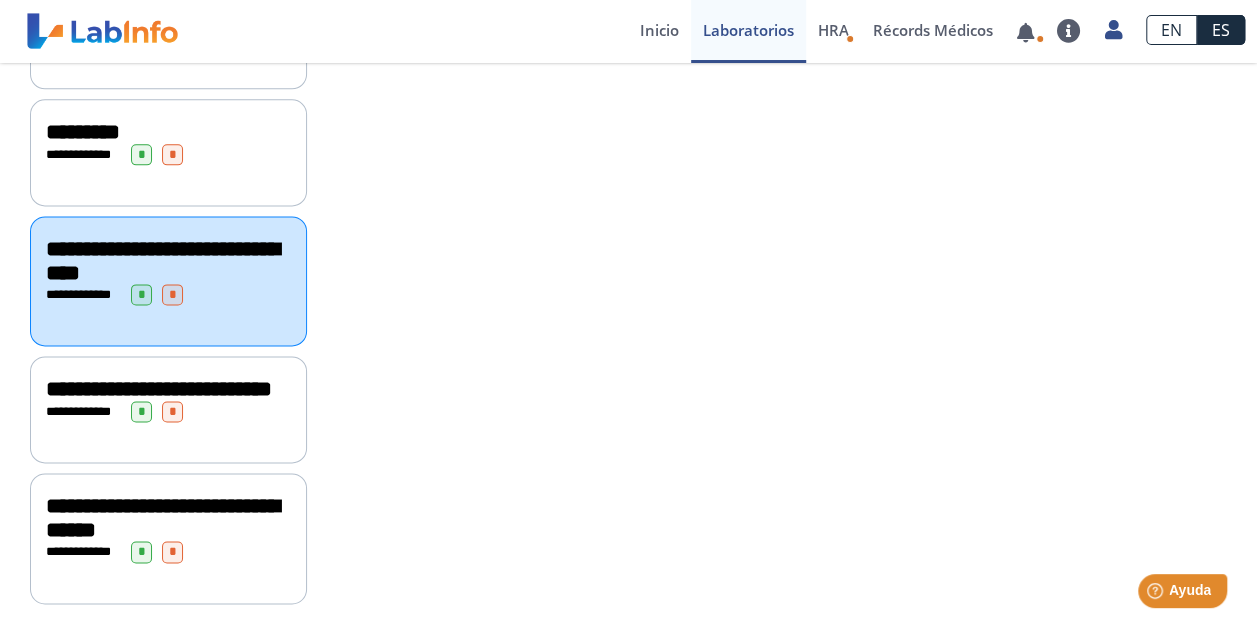 scroll, scrollTop: 1332, scrollLeft: 0, axis: vertical 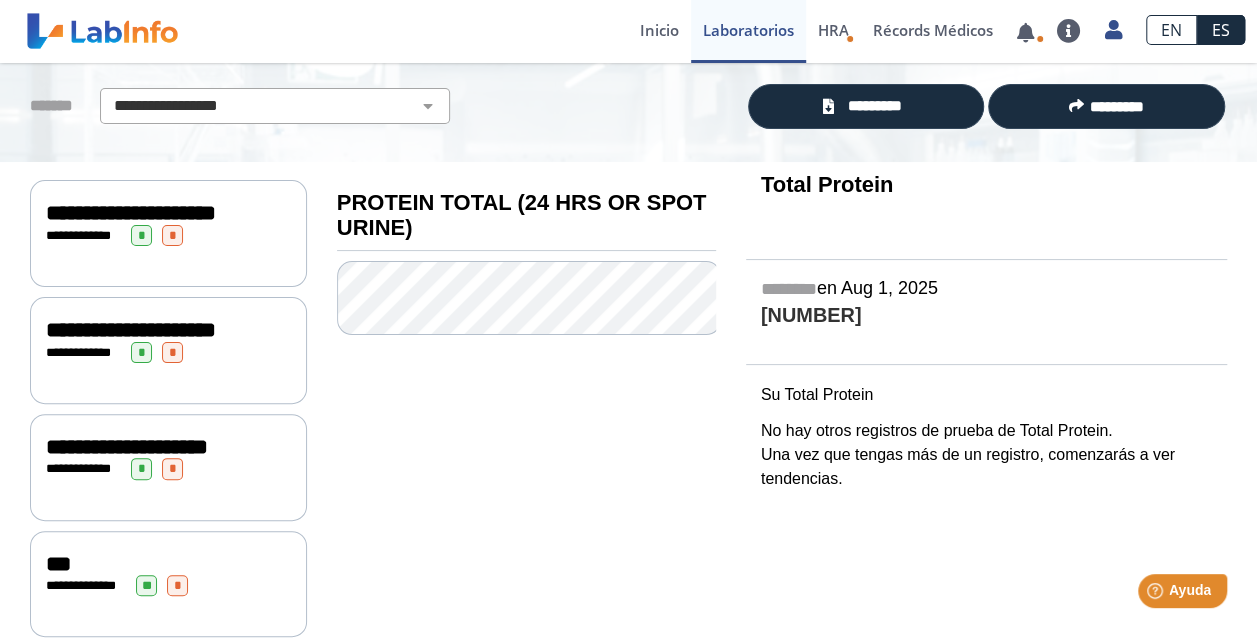 click on "**********" 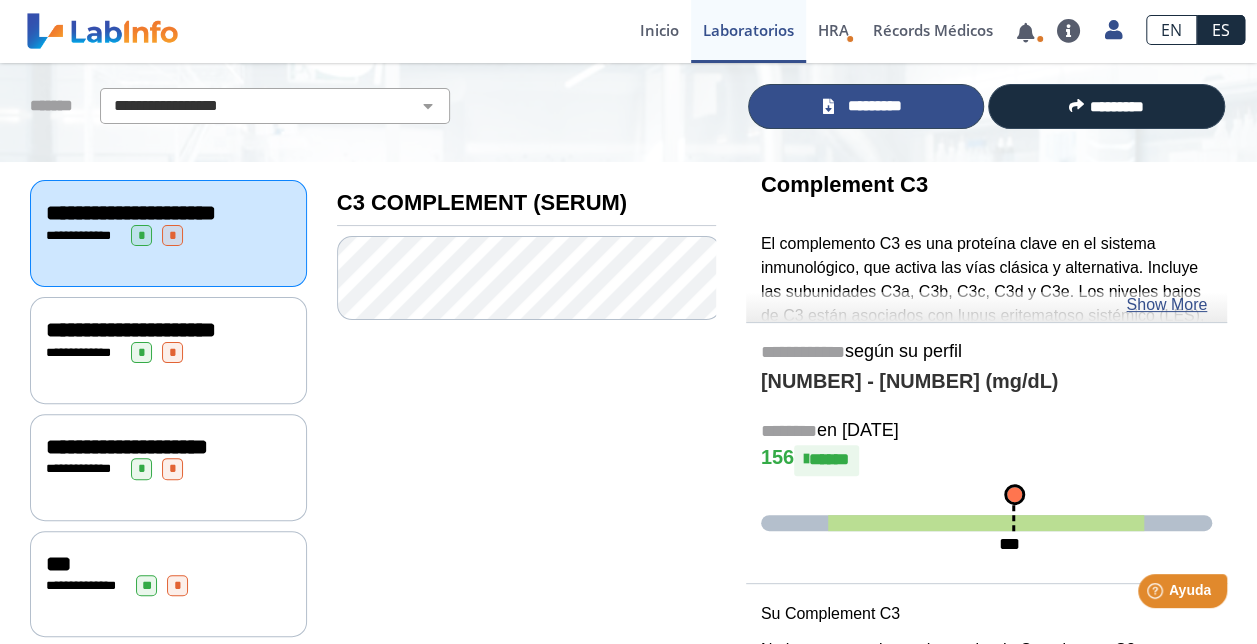 click on "*********" 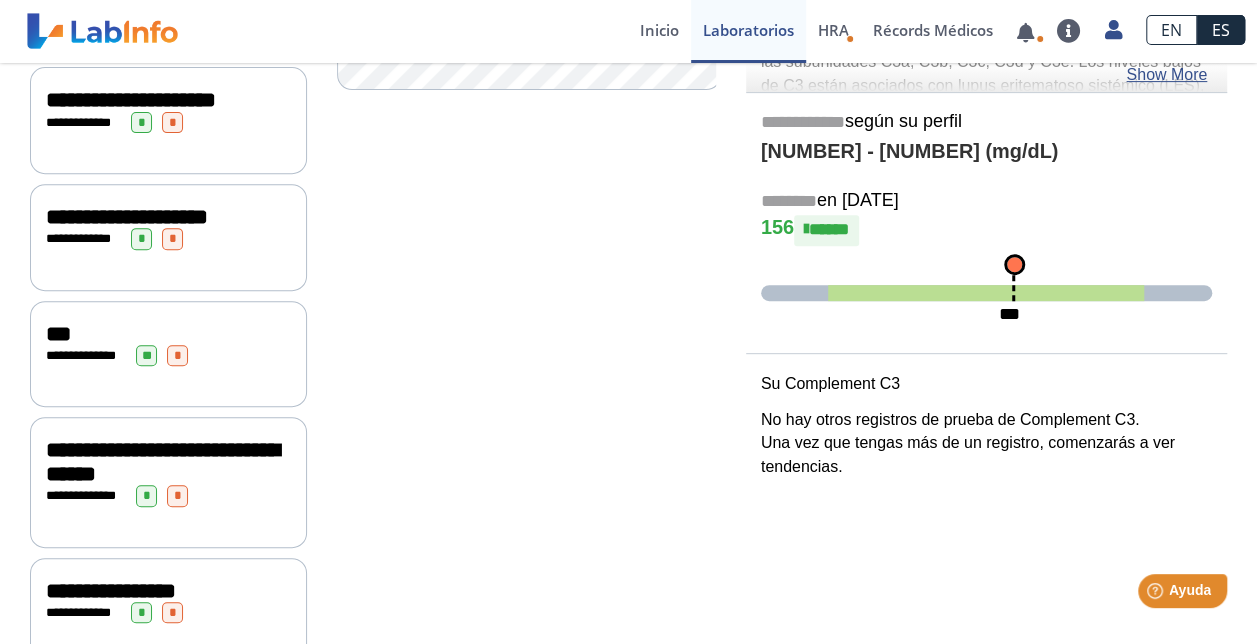 scroll, scrollTop: 0, scrollLeft: 0, axis: both 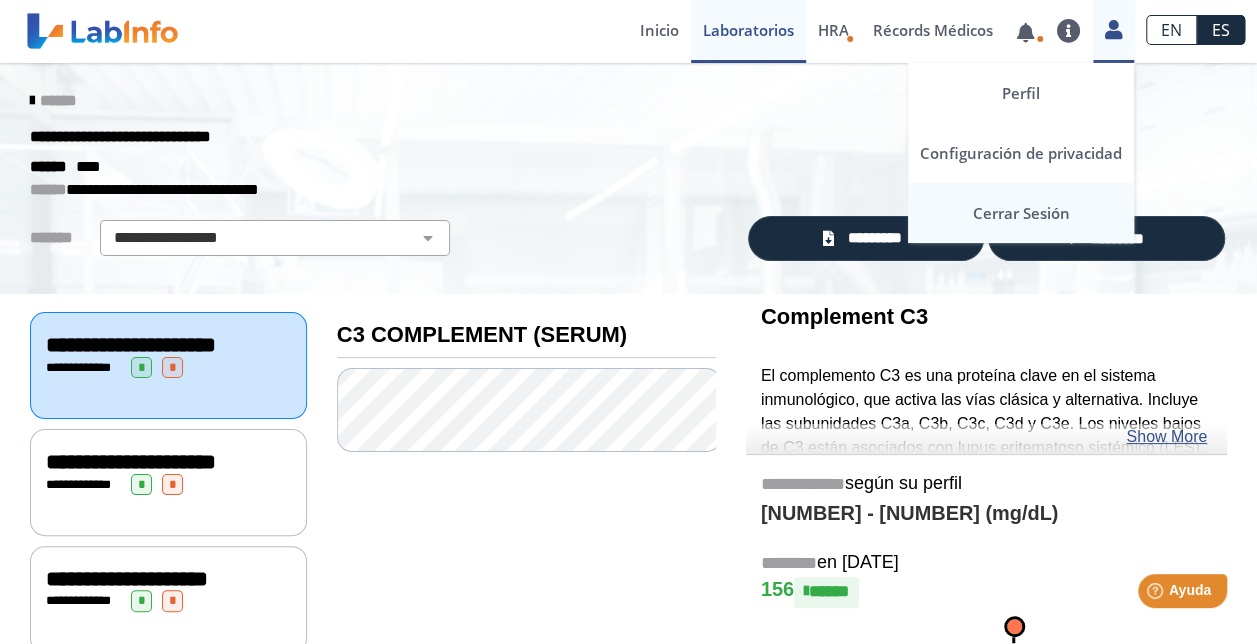 click on "Cerrar Sesión" at bounding box center (1021, 213) 